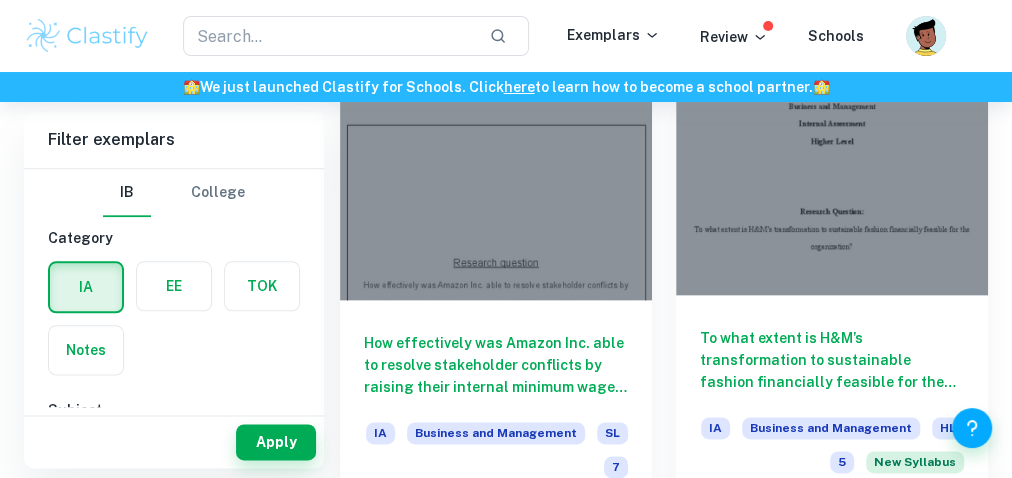 scroll, scrollTop: 1025, scrollLeft: 0, axis: vertical 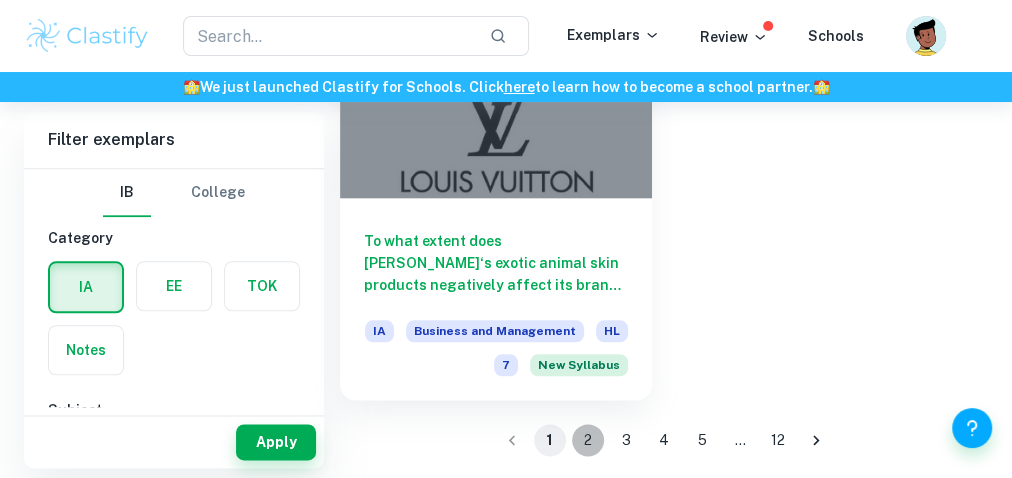 click on "2" at bounding box center (588, 440) 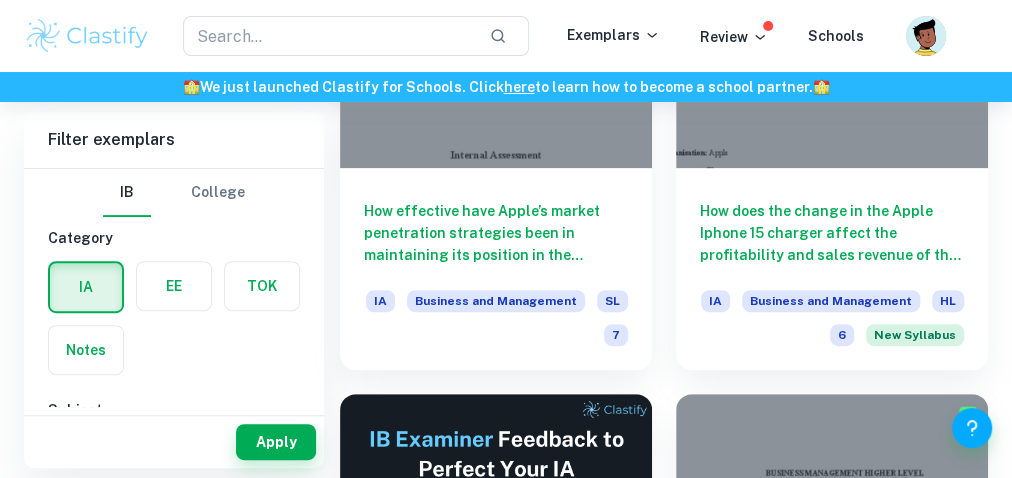 scroll, scrollTop: 320, scrollLeft: 0, axis: vertical 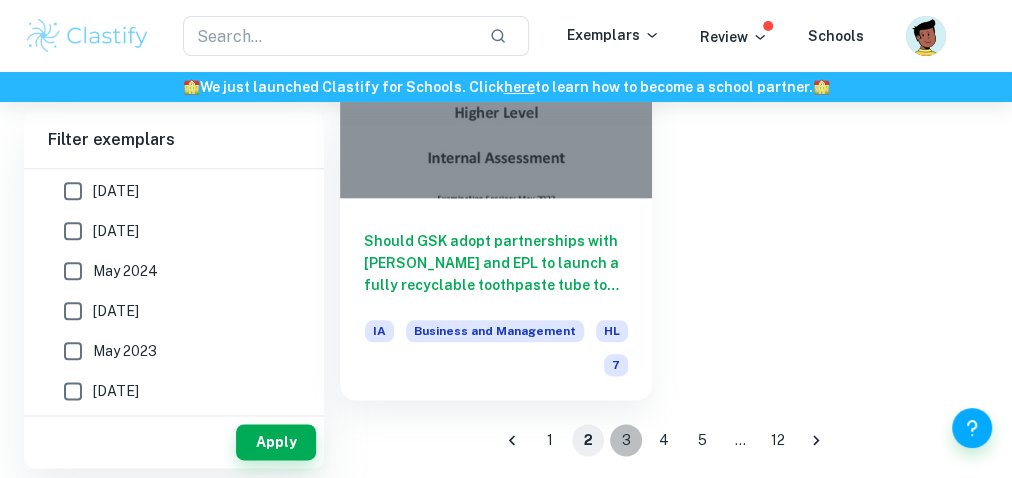 click on "3" at bounding box center (626, 440) 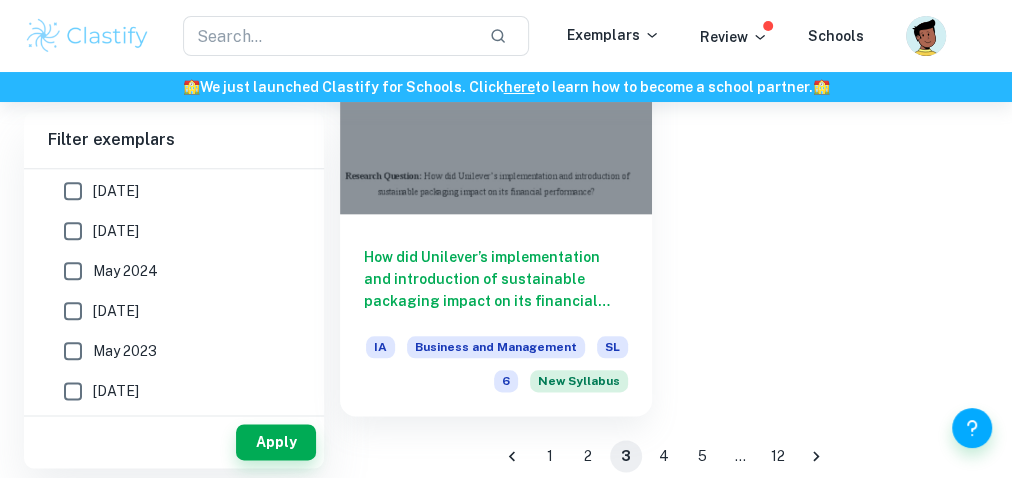scroll, scrollTop: 4854, scrollLeft: 0, axis: vertical 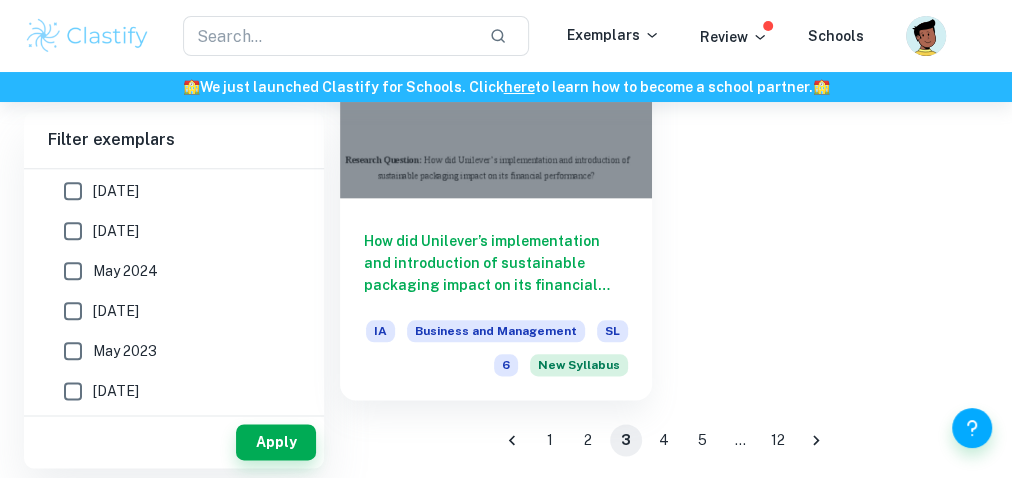click on "4" at bounding box center [664, 440] 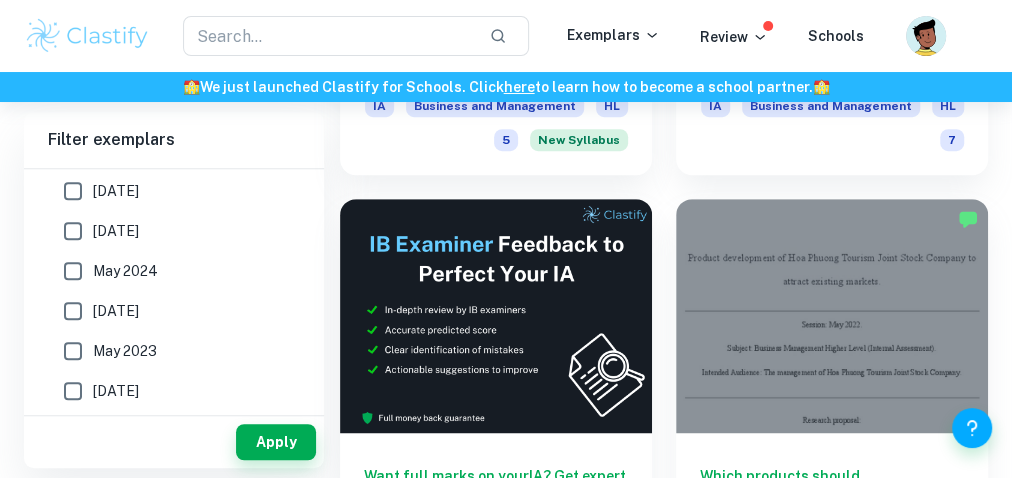 scroll, scrollTop: 480, scrollLeft: 0, axis: vertical 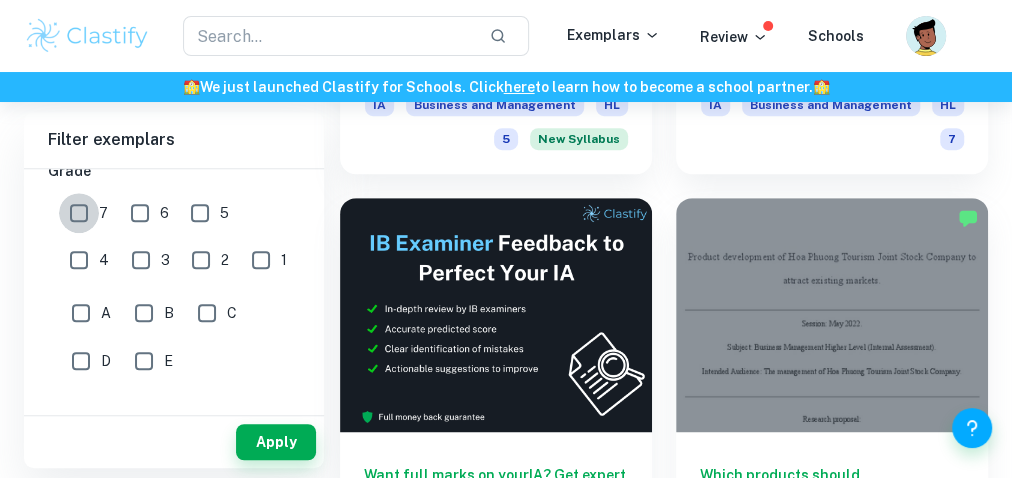 click on "7" at bounding box center (79, 213) 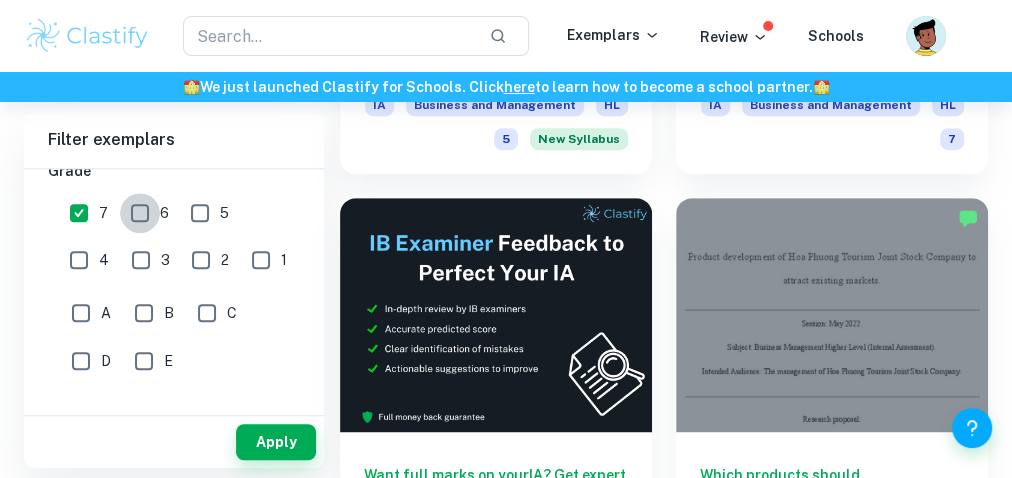 click on "6" at bounding box center (140, 213) 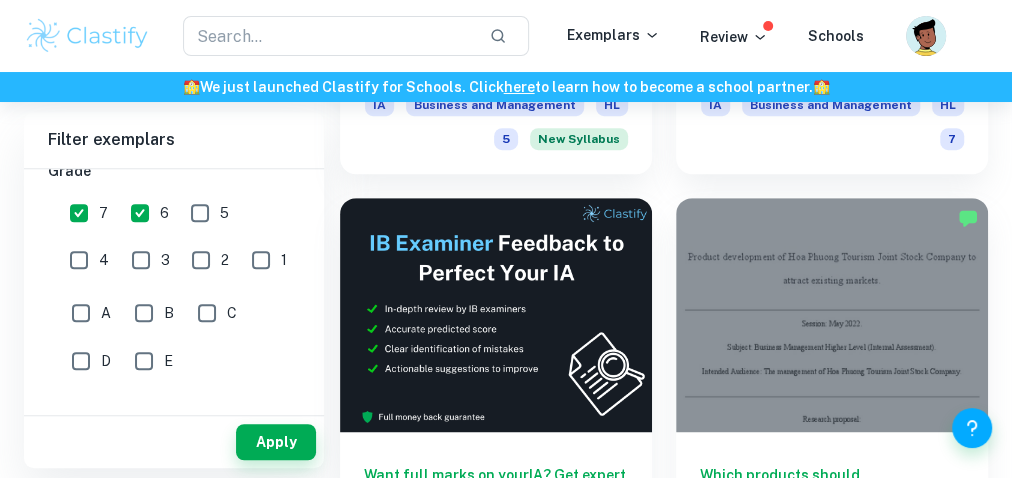 click on "5" at bounding box center (215, 210) 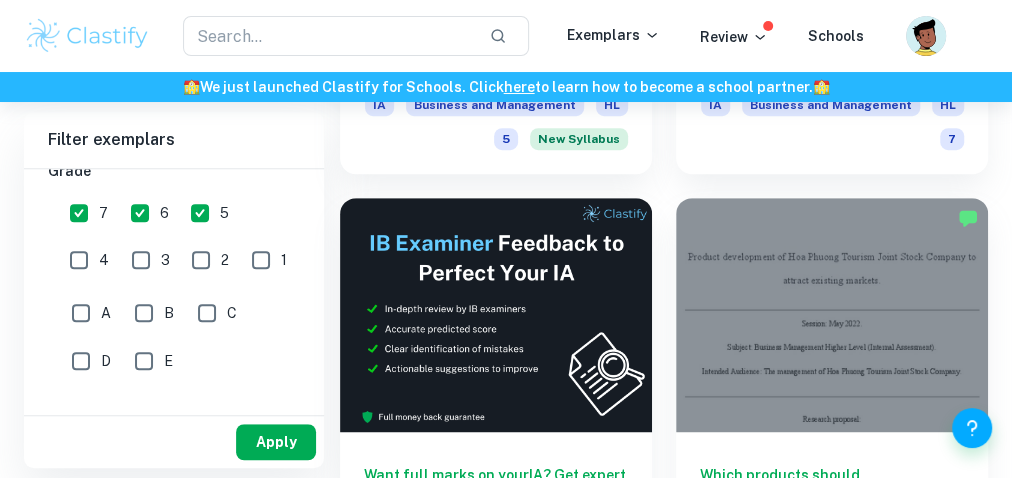 click on "Apply" at bounding box center (276, 442) 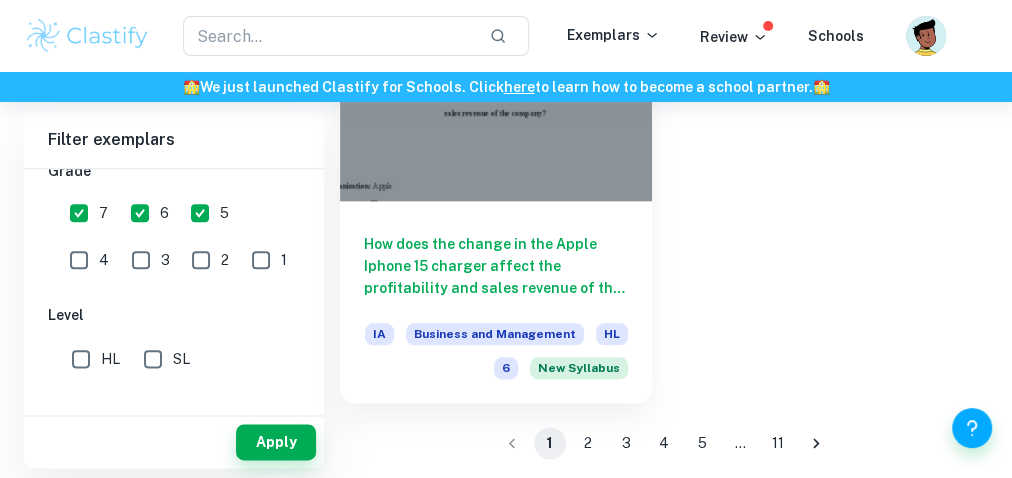 scroll, scrollTop: 4854, scrollLeft: 0, axis: vertical 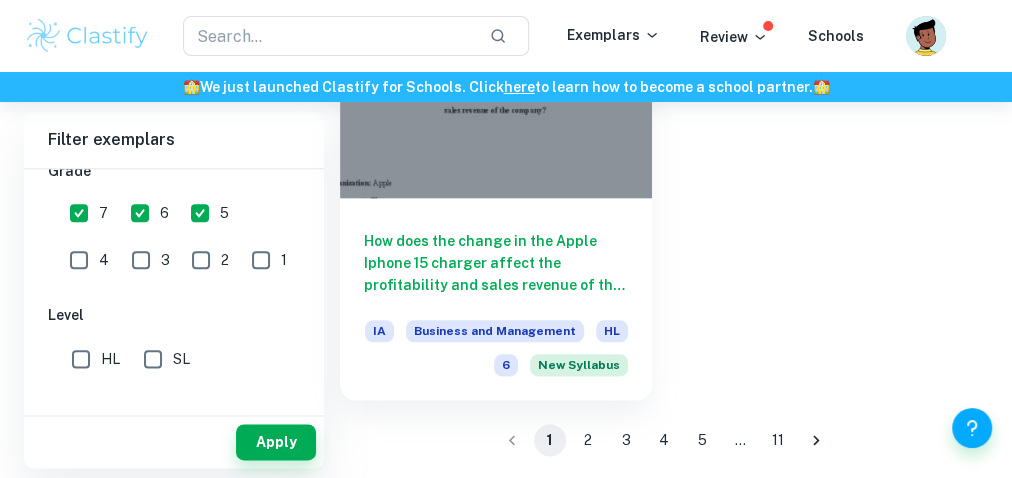 click on "2" at bounding box center (588, 440) 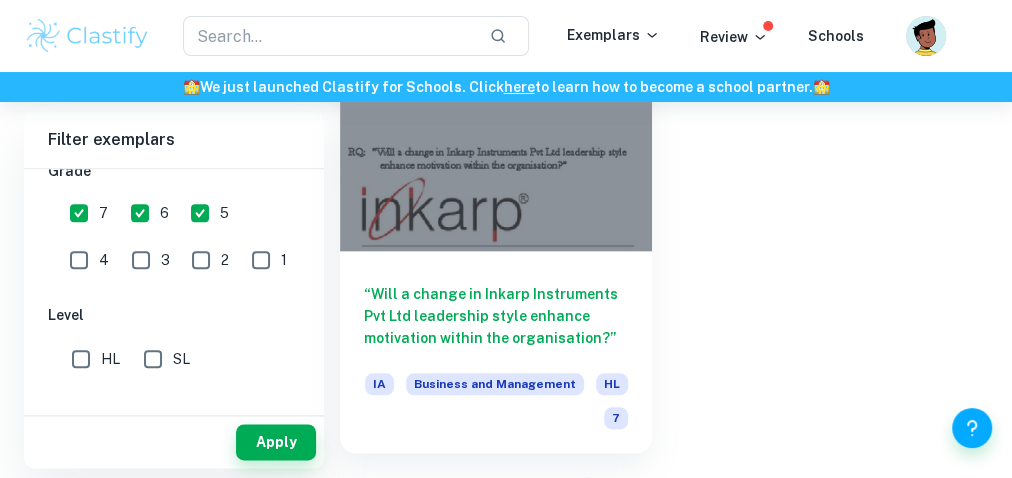 scroll, scrollTop: 4854, scrollLeft: 0, axis: vertical 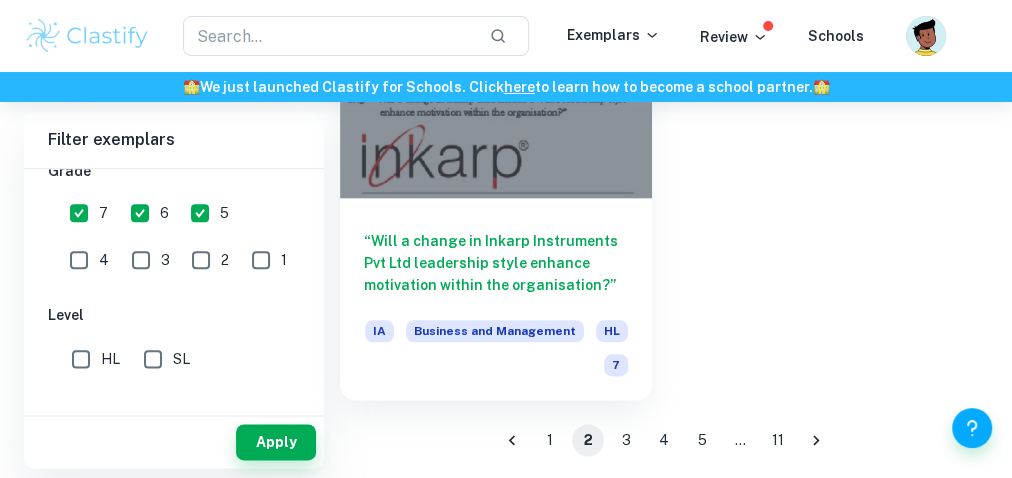 click on "3" at bounding box center [626, 440] 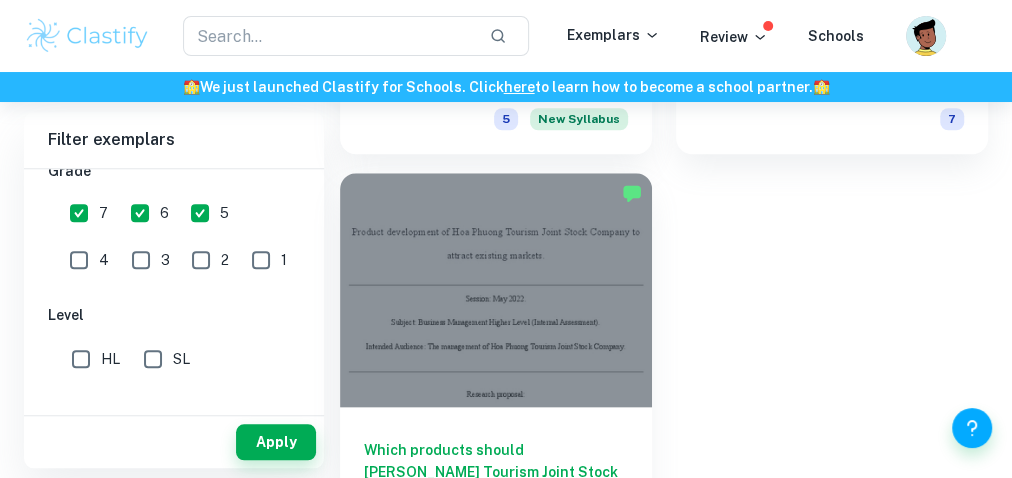 scroll, scrollTop: 4854, scrollLeft: 0, axis: vertical 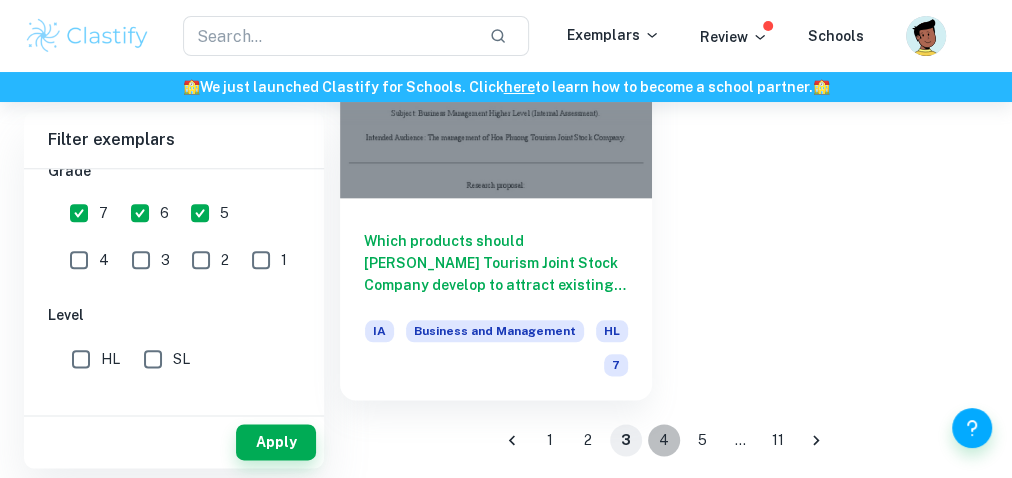 click on "4" at bounding box center [664, 440] 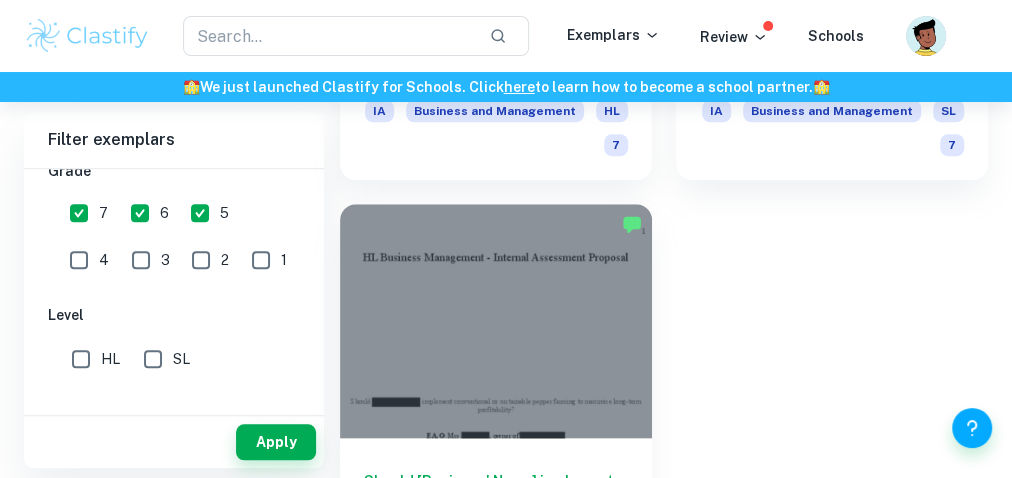scroll, scrollTop: 4854, scrollLeft: 0, axis: vertical 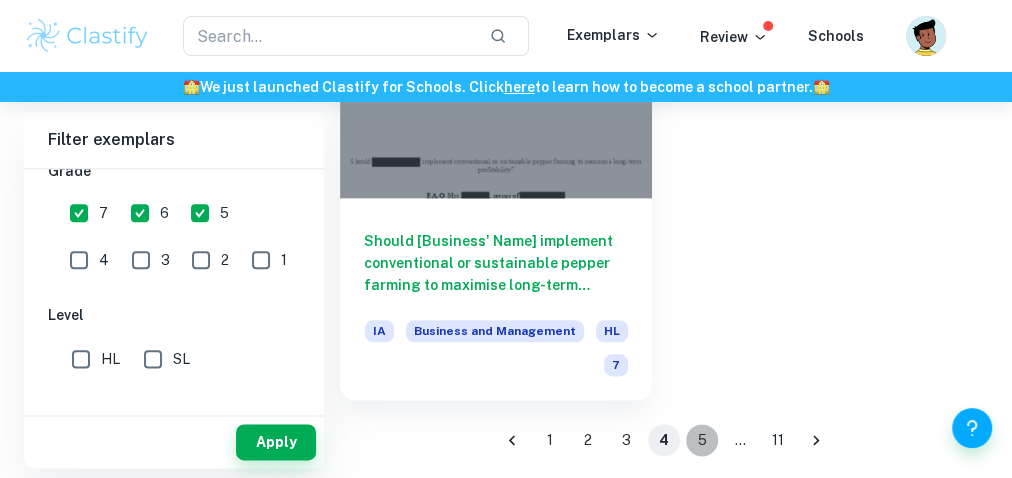 click on "5" at bounding box center (702, 440) 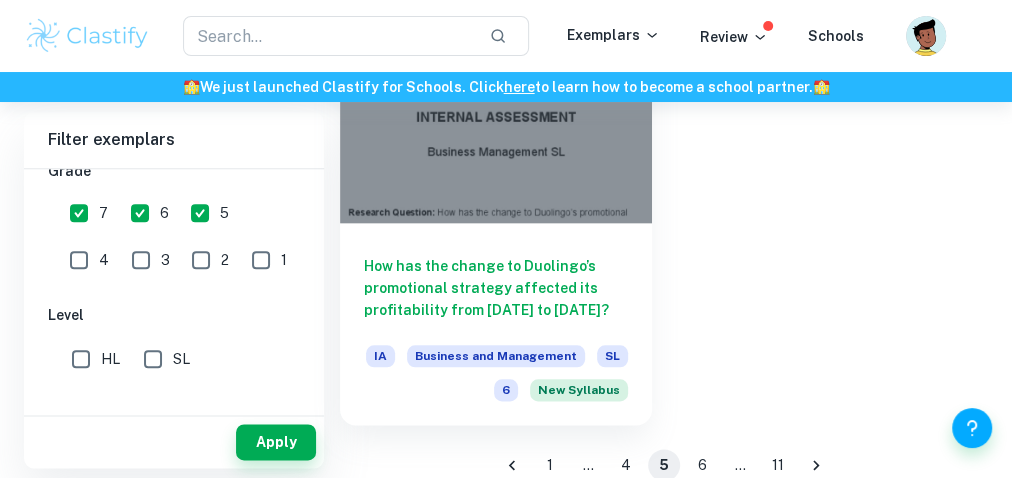 scroll, scrollTop: 4854, scrollLeft: 0, axis: vertical 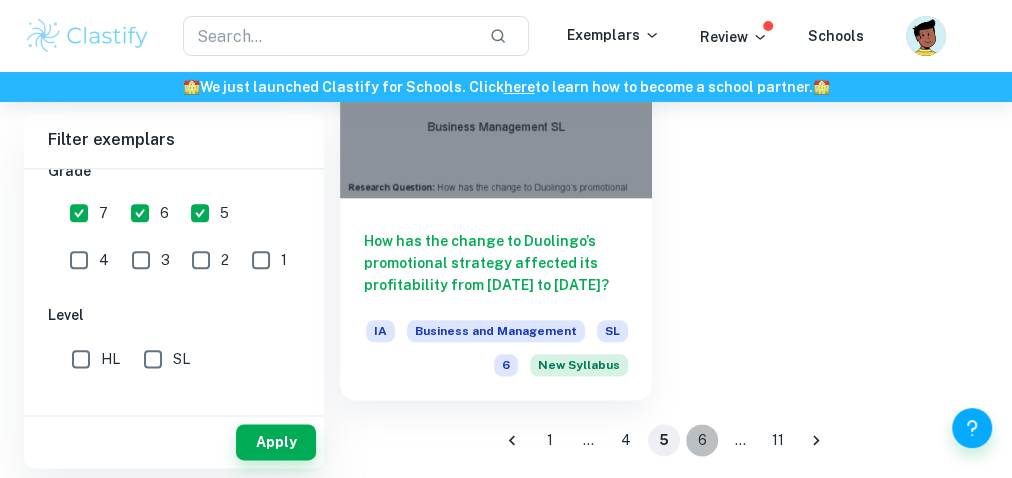 click on "6" at bounding box center (702, 440) 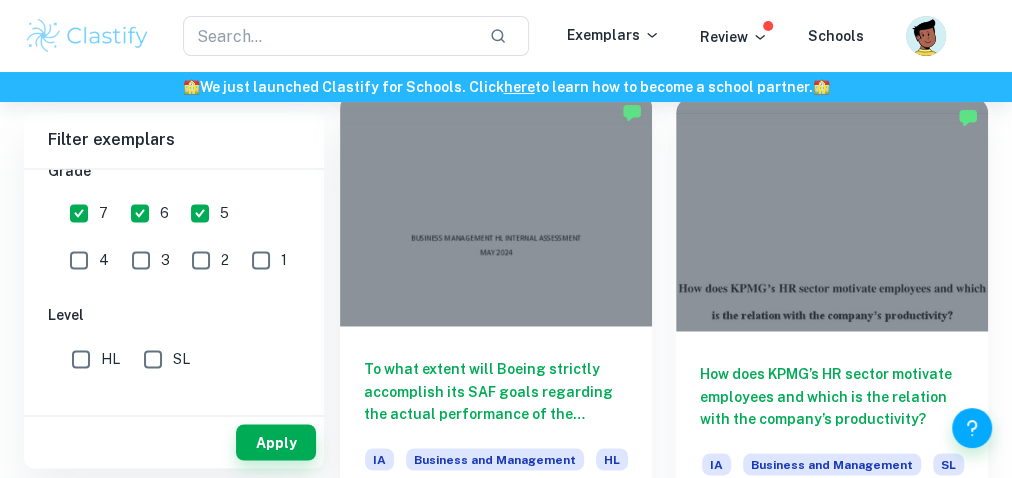 scroll, scrollTop: 1520, scrollLeft: 0, axis: vertical 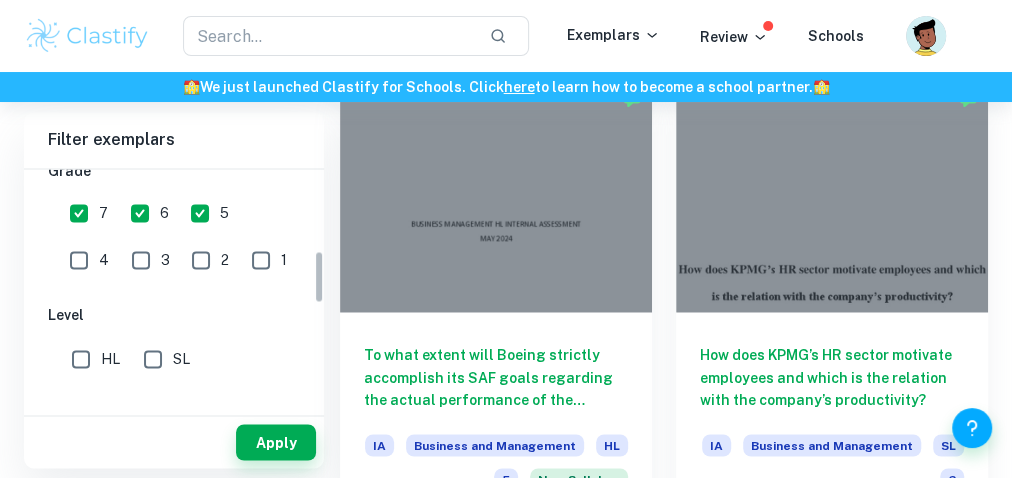click on "5" at bounding box center (200, 213) 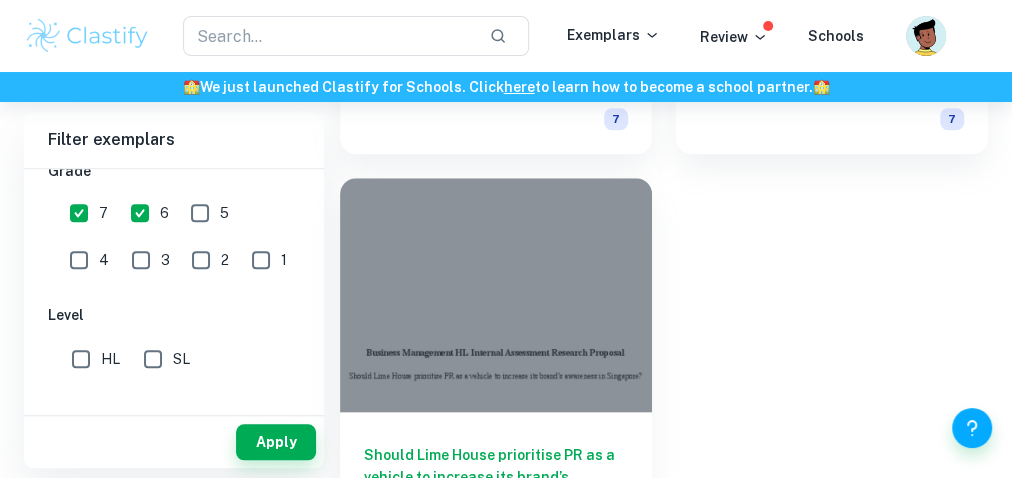 scroll, scrollTop: 4854, scrollLeft: 0, axis: vertical 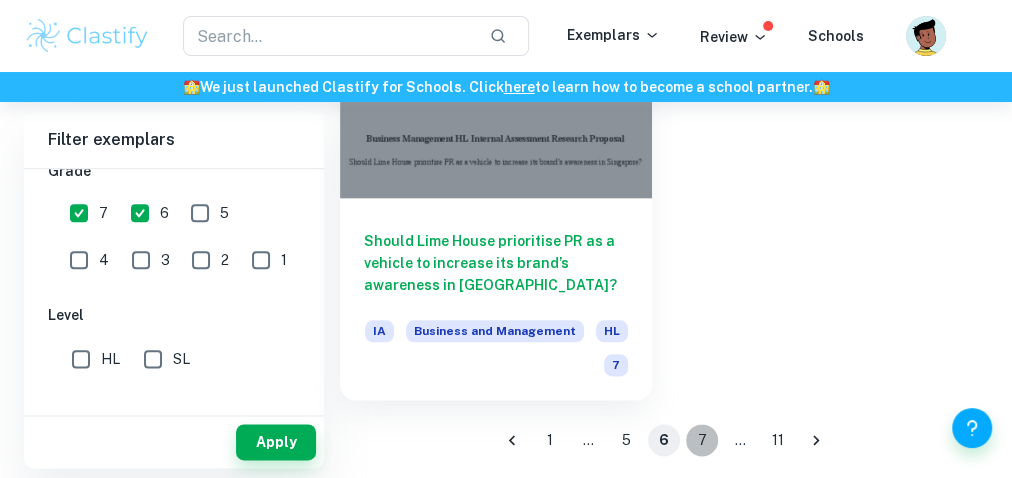 click on "7" at bounding box center (702, 440) 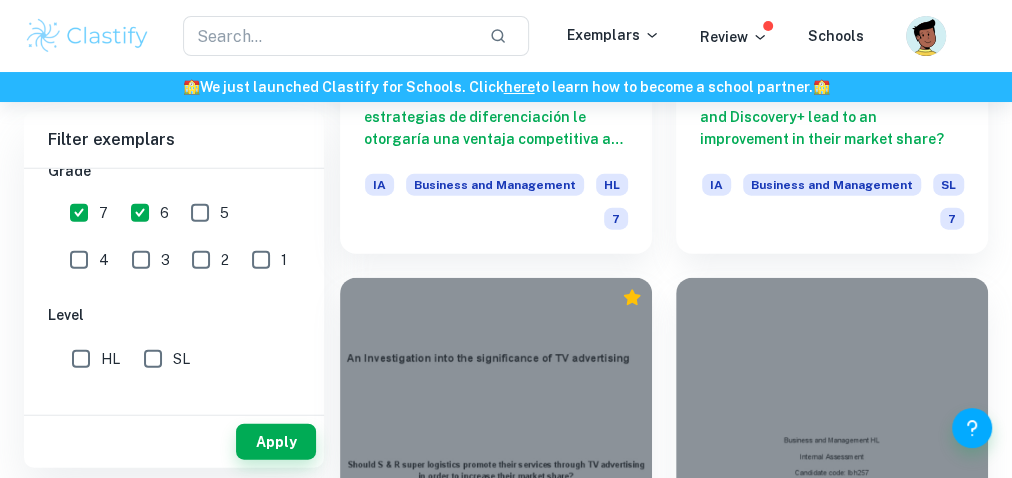 scroll, scrollTop: 2480, scrollLeft: 0, axis: vertical 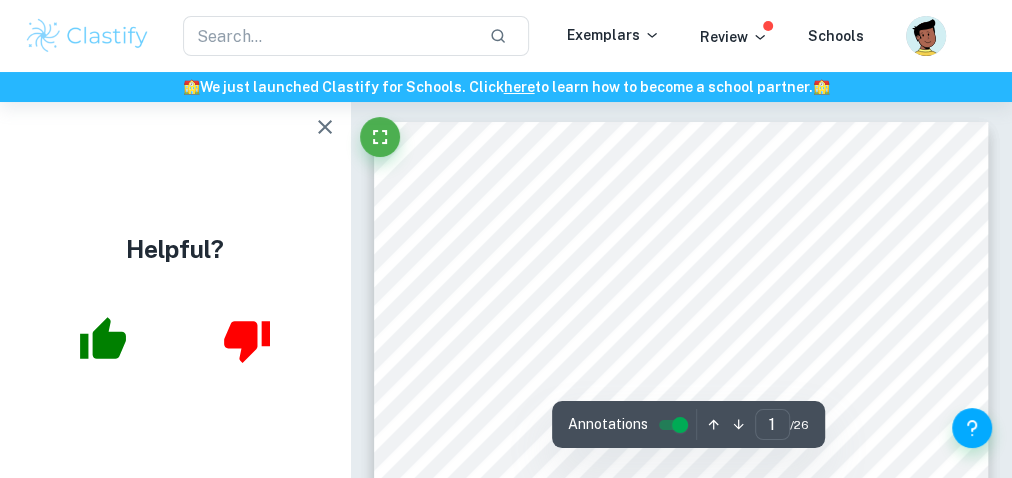 click 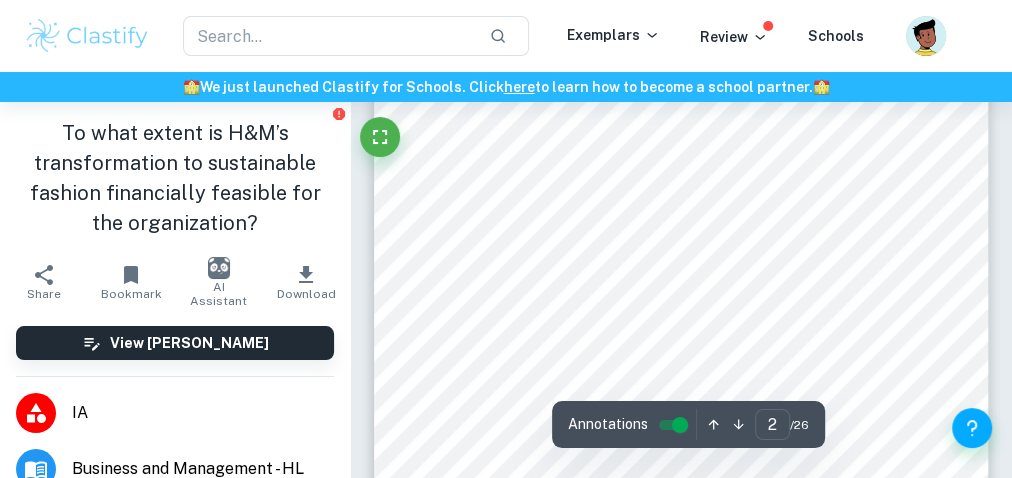 scroll, scrollTop: 960, scrollLeft: 0, axis: vertical 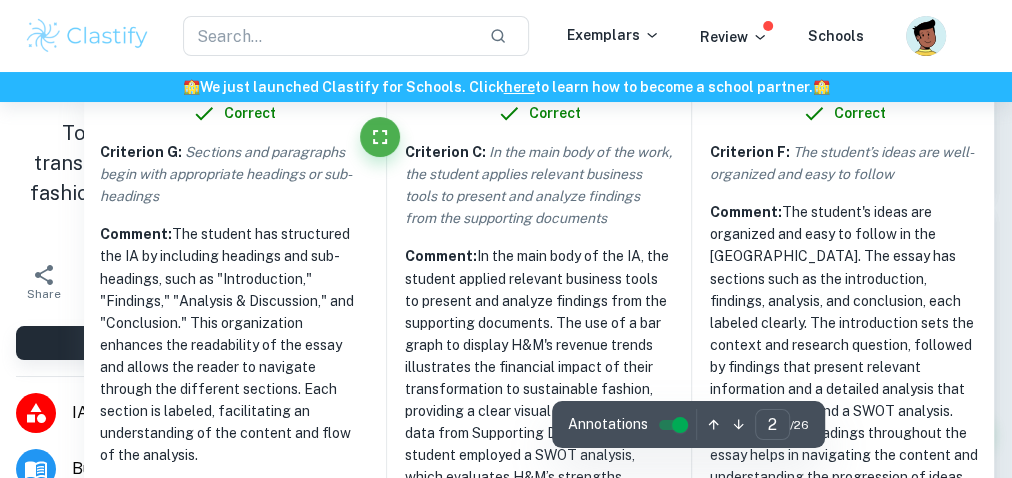 type on "3" 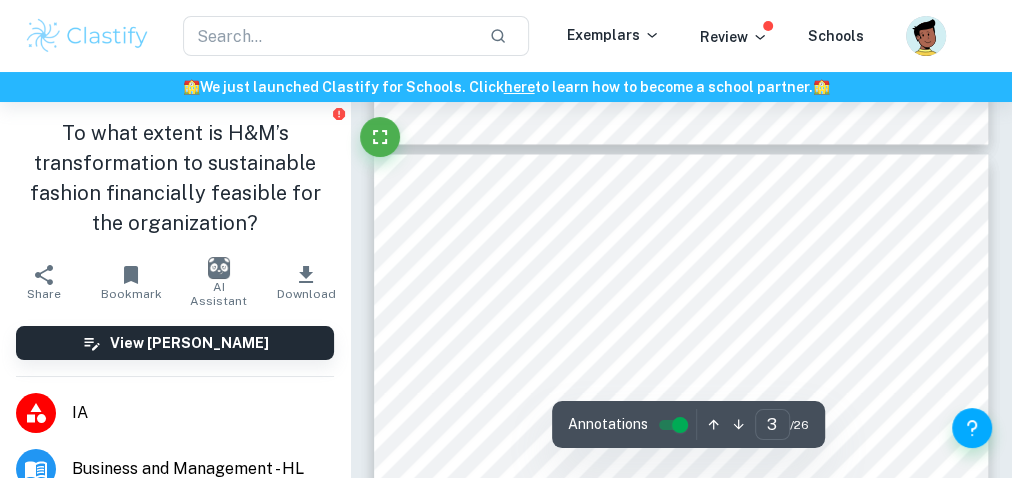 scroll, scrollTop: 1760, scrollLeft: 0, axis: vertical 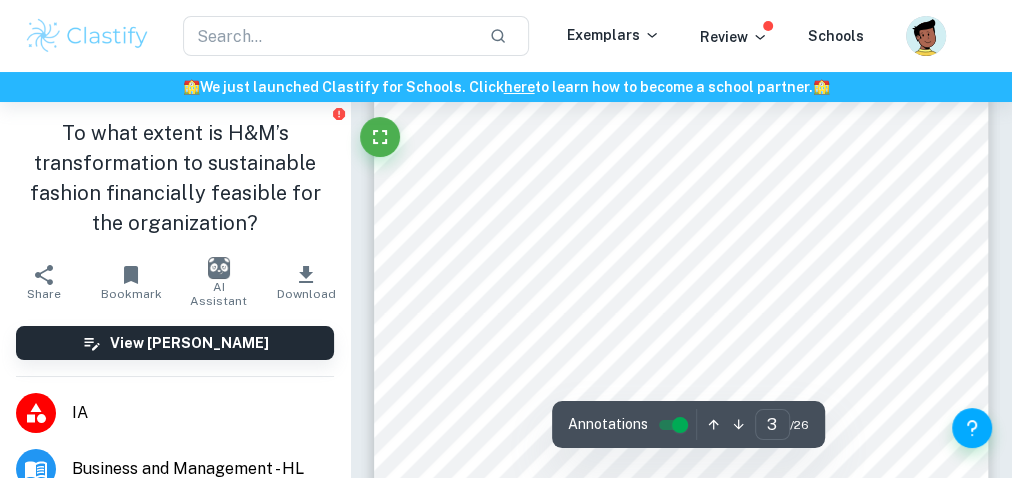 click at bounding box center [680, 425] 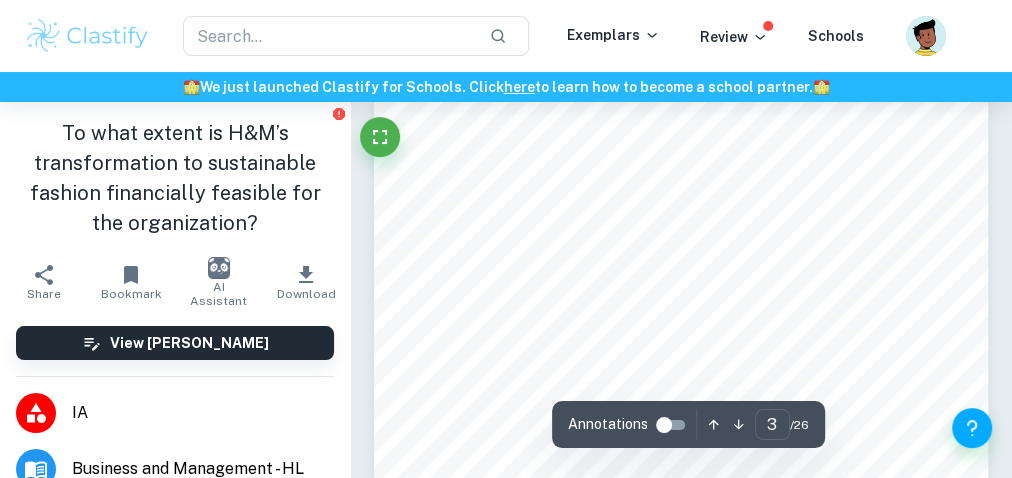 click at bounding box center (664, 425) 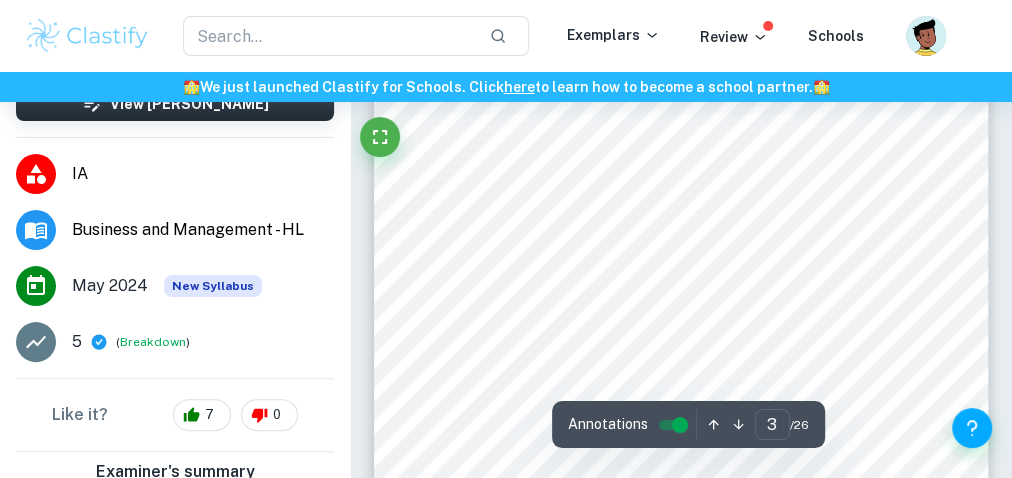 scroll, scrollTop: 320, scrollLeft: 0, axis: vertical 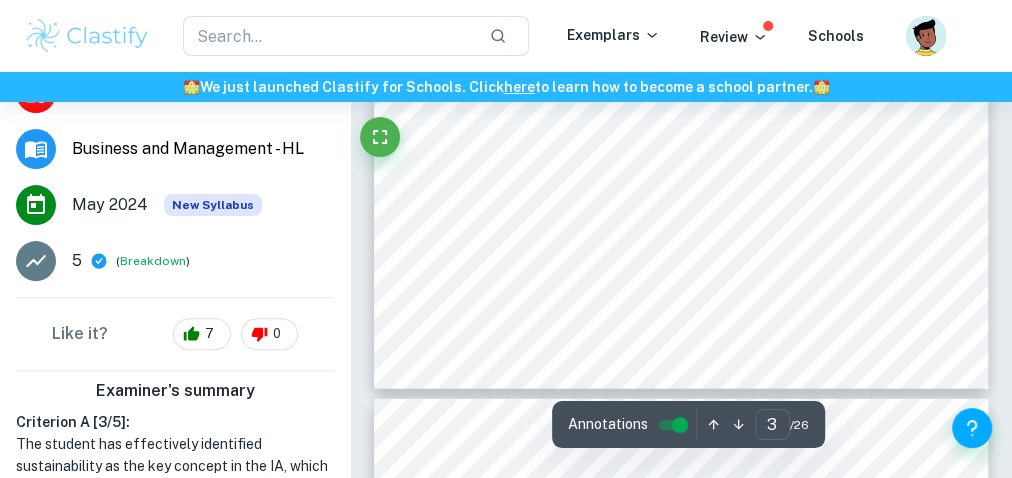 click on "1.   Introduction 1.1 Background information [PERSON_NAME] & [PERSON_NAME] also known as H&M is the second-largest multinational clothing retail company (See Supporting Document 2). As a public limited company, they can sell shares to the general public ([PERSON_NAME] and [PERSON_NAME] 77). H&M was founded in [DATE] and opened its first store in [DATE] in [GEOGRAPHIC_DATA]   [GEOGRAPHIC_DATA], and now operates in over 75 markets worldwide (H&M Group A).   H&M   follows   a   fast   fashion   business   model,   entailing   that   it   performs   large-scale productions quickly and in a cost-effective manner following the latest fashion trends (See Supporting Document 2). As the fashion industry is constantly following different trends this is a very unsustainable practice. Fast fashion brands like H&M have been differentiating their production processes to become more   sustainable . The brand objective with this transformation is   to   increase   popularity   among consumers and benefit financially to cover the costs of sustainability     ?= 2" at bounding box center (681, -9) 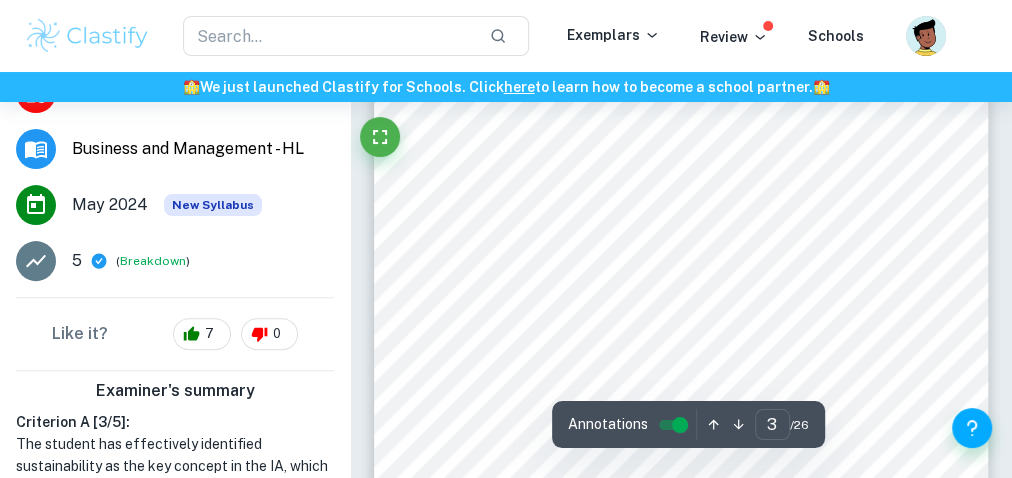 scroll, scrollTop: 1760, scrollLeft: 0, axis: vertical 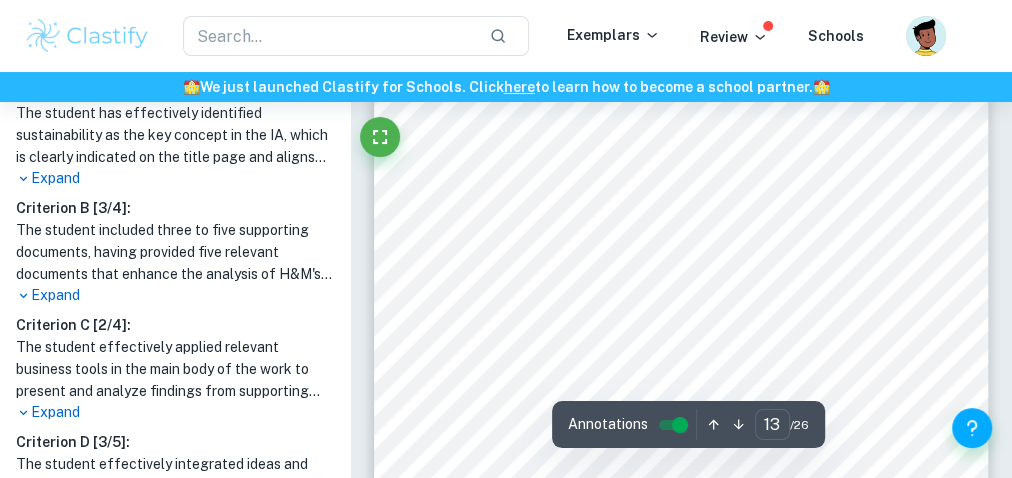 drag, startPoint x: 443, startPoint y: 295, endPoint x: 716, endPoint y: 298, distance: 273.01648 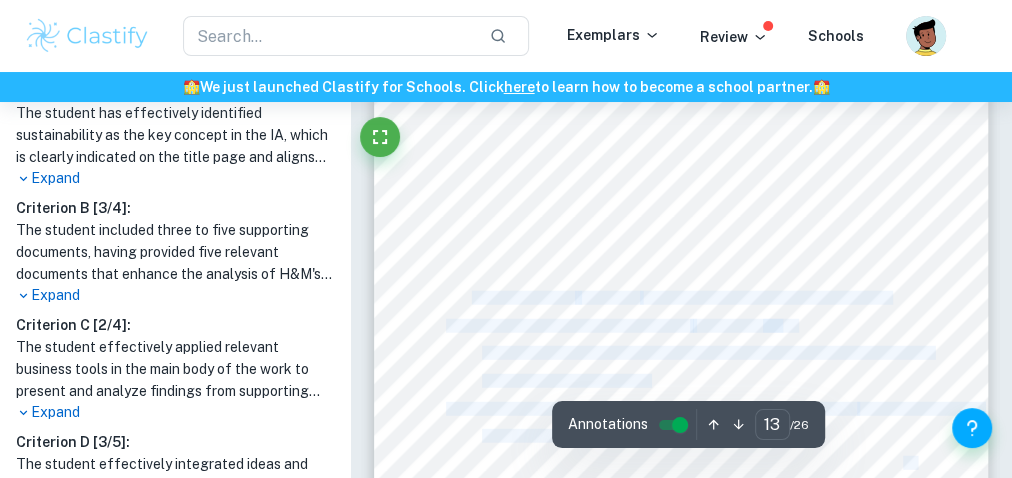 drag, startPoint x: 441, startPoint y: 293, endPoint x: 478, endPoint y: 294, distance: 37.01351 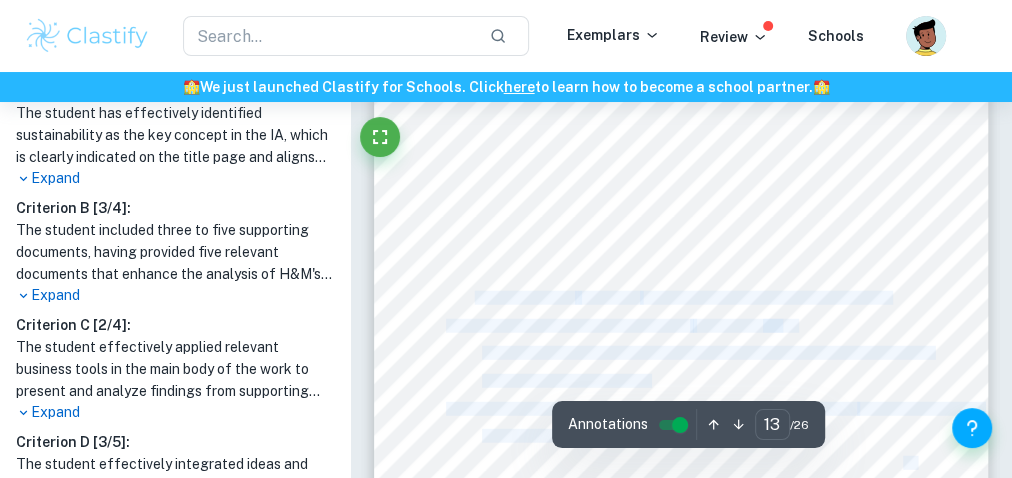 click on "Works Cited Supporting Documents: CompaniesMarketCap. <H&M (HMRZF) - Revenue.=   [DOMAIN_NAME] , 2022, [DOMAIN_NAME][URL]. H&M Group. <Sustainability.=   H&M Group , 2023, [DOMAIN_NAME][URL]. Haenicke, Steffi . <Is H&M Actually Sustainable or Are They Greenwashing? 3 My Green Closet.=   [DOMAIN_NAME] , [DATE], [DOMAIN_NAME][URL]. [PERSON_NAME][GEOGRAPHIC_DATA]. <(Un)Sustainable Fashion: H&M Is Being Sued for Greenwashing.= [DOMAIN_NAME] , [DATE], [DOMAIN_NAME][URL] r-greenwashing. RetailBoss. <H&M Wins Lawsuit over Greenwashing Allegations 4 Daily Retail News.= Medium , [DATE], [DOMAIN_NAME][URL] ws-4cf94b7e502c#:~:text=H%26M%20was%20found%20not%20guilty. Other sources: H&M Group A. <History.=   H&M Group , [DOMAIN_NAME], 2022, [DOMAIN_NAME][URL].   [DOMAIN_NAME] , 2021," at bounding box center [681, 121] 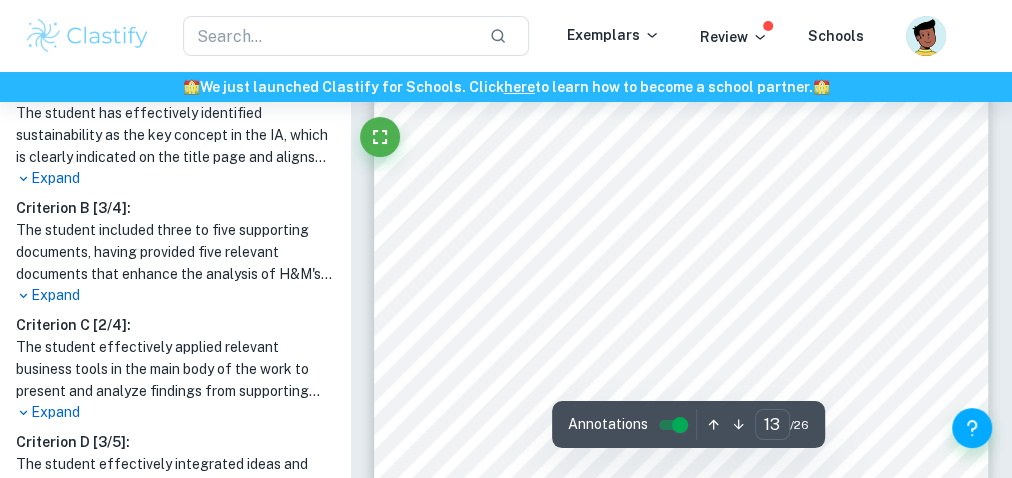 drag, startPoint x: 447, startPoint y: 296, endPoint x: 903, endPoint y: 296, distance: 456 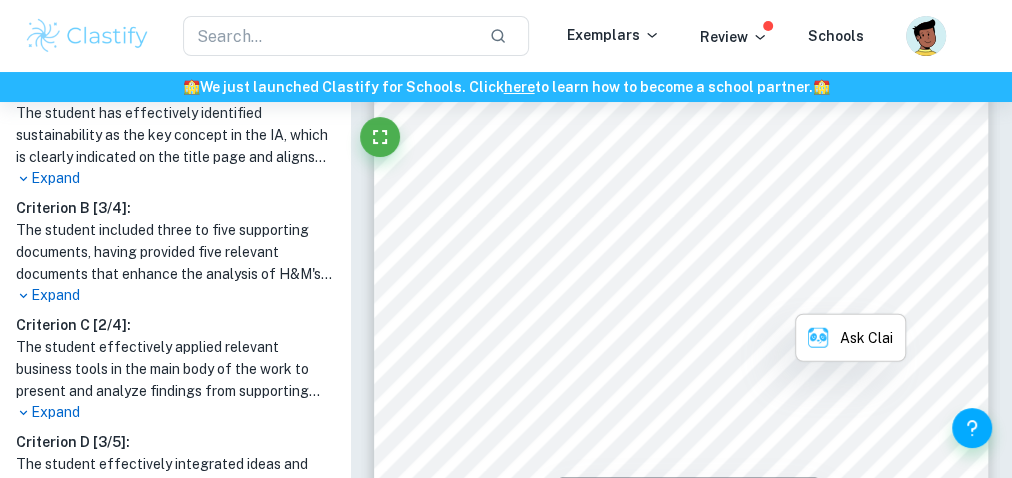 copy on "H&M Group A. <History.=   H&M Group , [DOMAIN_NAME], 2022, [DOMAIN_NAME][URL]." 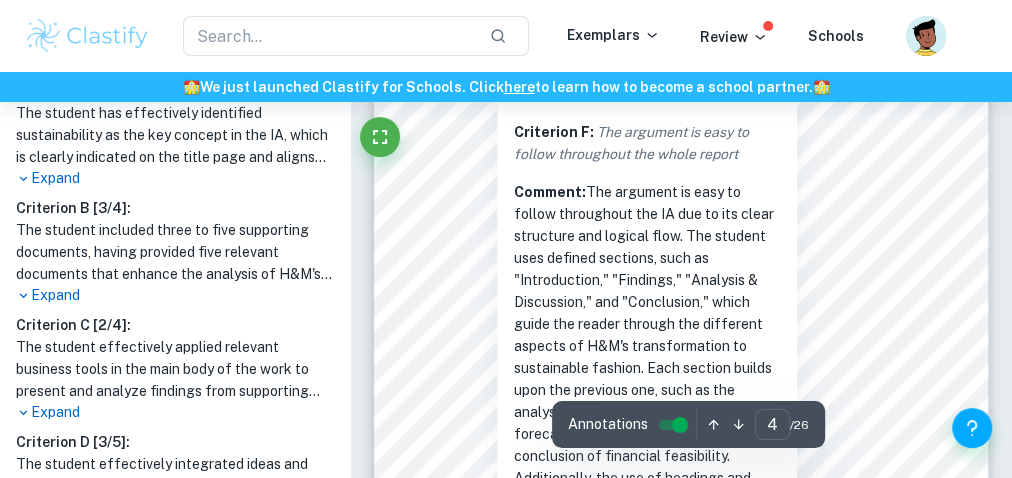 scroll, scrollTop: 2640, scrollLeft: 0, axis: vertical 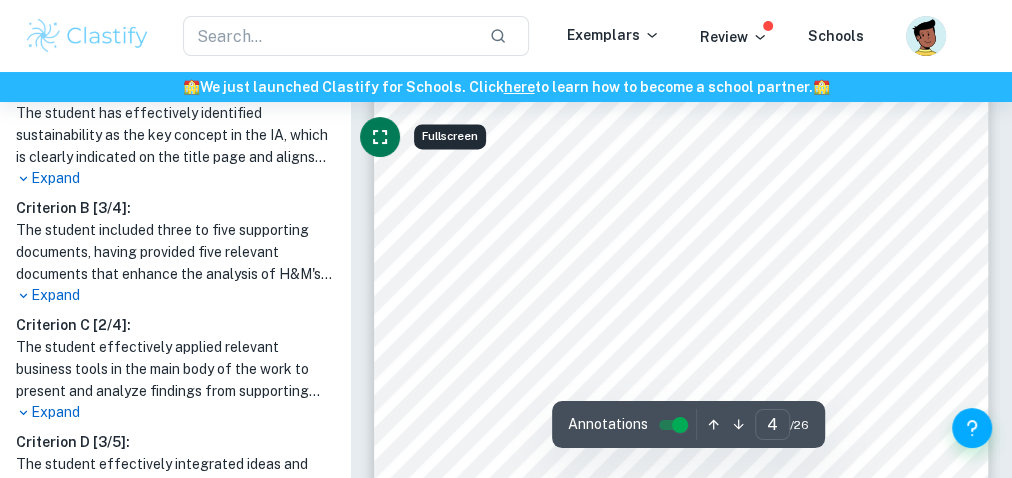 click 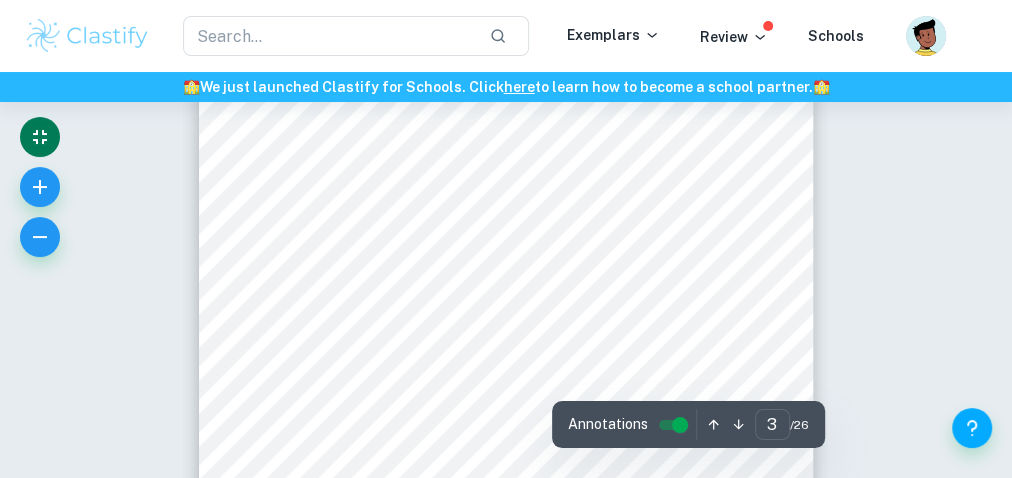 scroll, scrollTop: 1760, scrollLeft: 0, axis: vertical 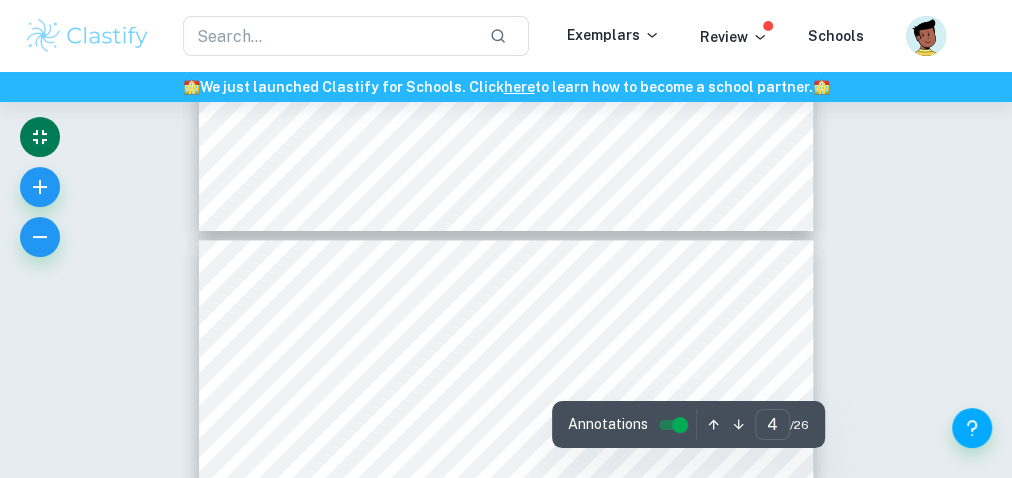 type on "3" 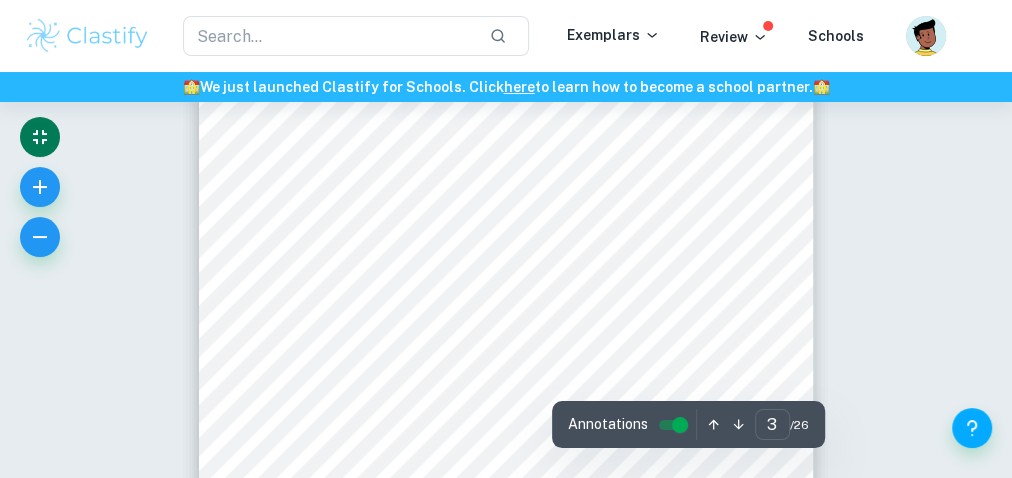scroll, scrollTop: 1840, scrollLeft: 0, axis: vertical 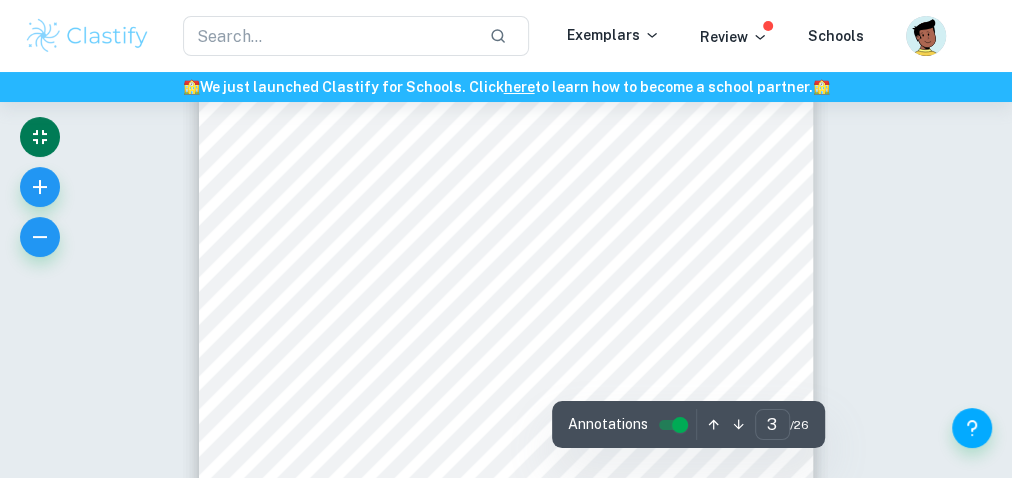 type 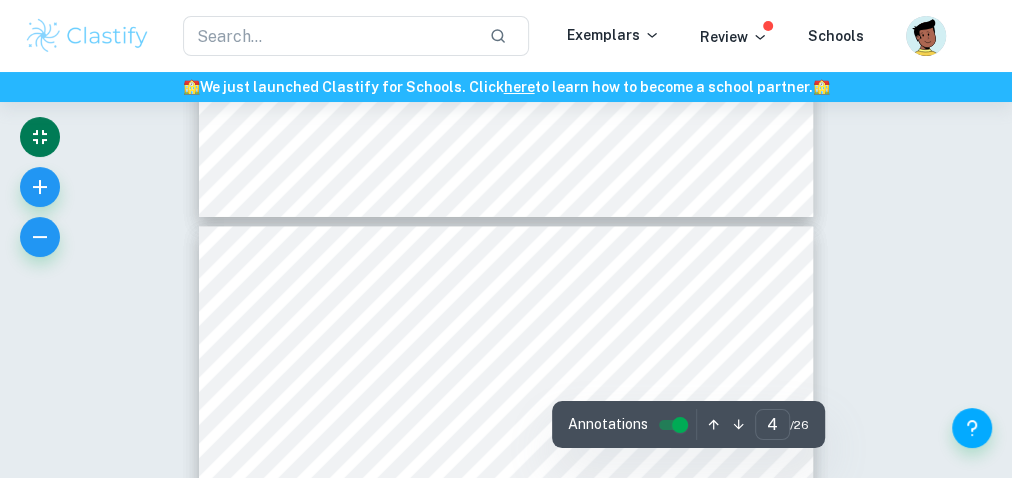 scroll, scrollTop: 2560, scrollLeft: 0, axis: vertical 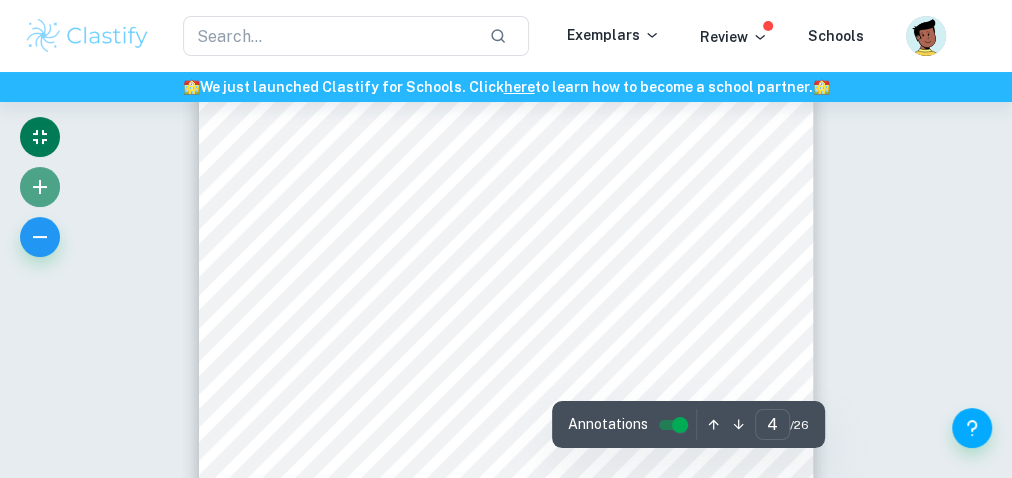 click 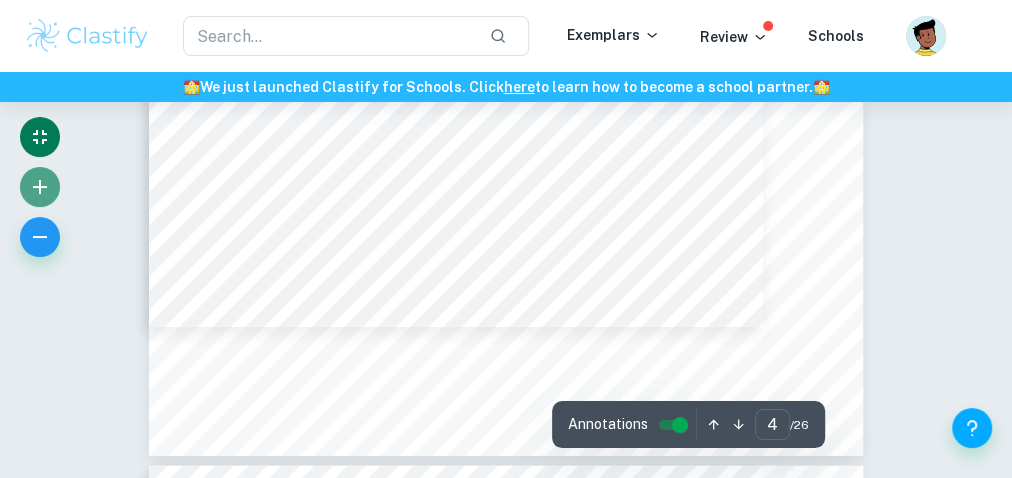 click 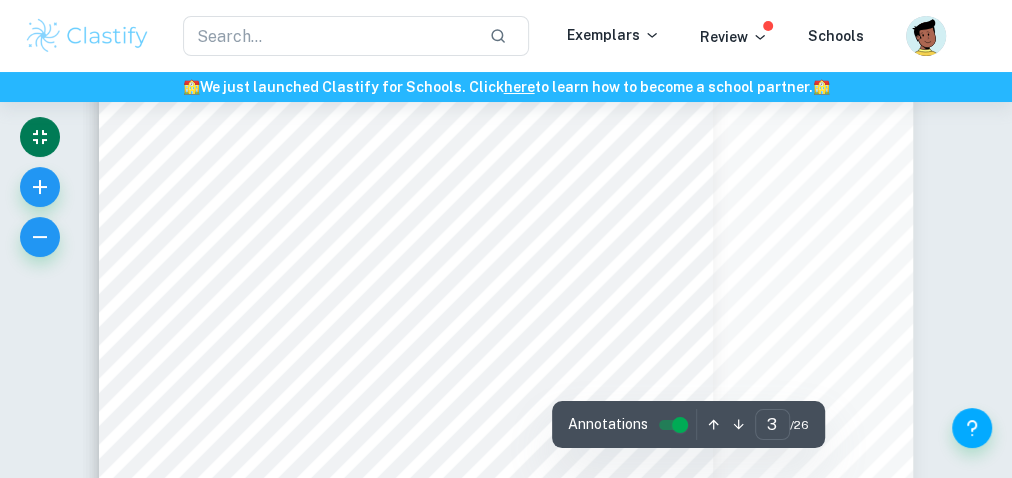 scroll, scrollTop: 2160, scrollLeft: 0, axis: vertical 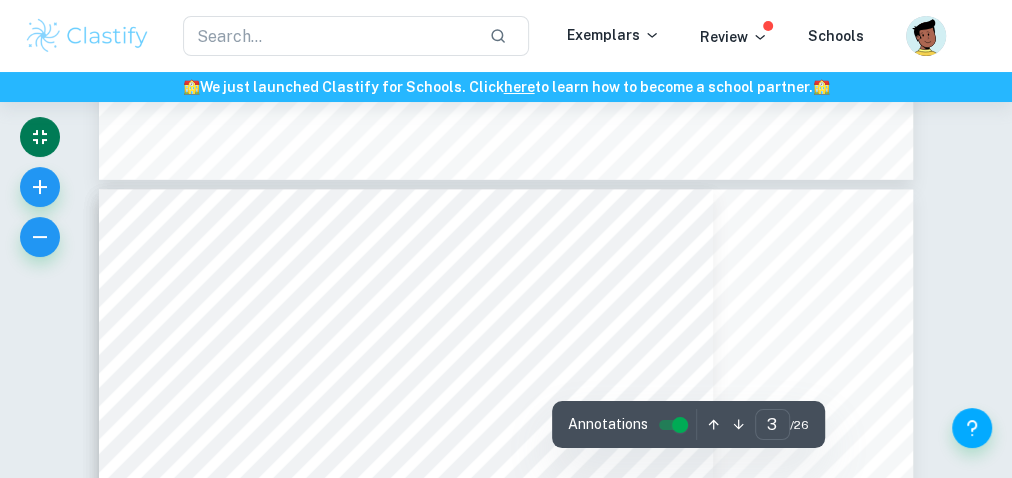 click on "1.   Introduction 1.1 Background information [PERSON_NAME] & [PERSON_NAME] also known as H&M is the second-largest multinational clothing retail company (See Supporting Document 2). As a public limited company, they can sell shares to the general public ([PERSON_NAME] and [PERSON_NAME] 77). H&M was founded in [DATE] and opened its first store in [DATE] in [GEOGRAPHIC_DATA]   [GEOGRAPHIC_DATA], and now operates in over 75 markets worldwide (H&M Group A).   H&M   follows   a   fast   fashion   business   model,   entailing   that   it   performs   large-scale productions quickly and in a cost-effective manner following the latest fashion trends (See Supporting Document 2). As the fashion industry is constantly following different trends this is a very unsustainable practice. Fast fashion brands like H&M have been differentiating their production processes to become more   sustainable . The brand objective with this transformation is   to   increase   popularity   among consumers and benefit financially to cover the costs of sustainability     ?= 2" at bounding box center (506, 717) 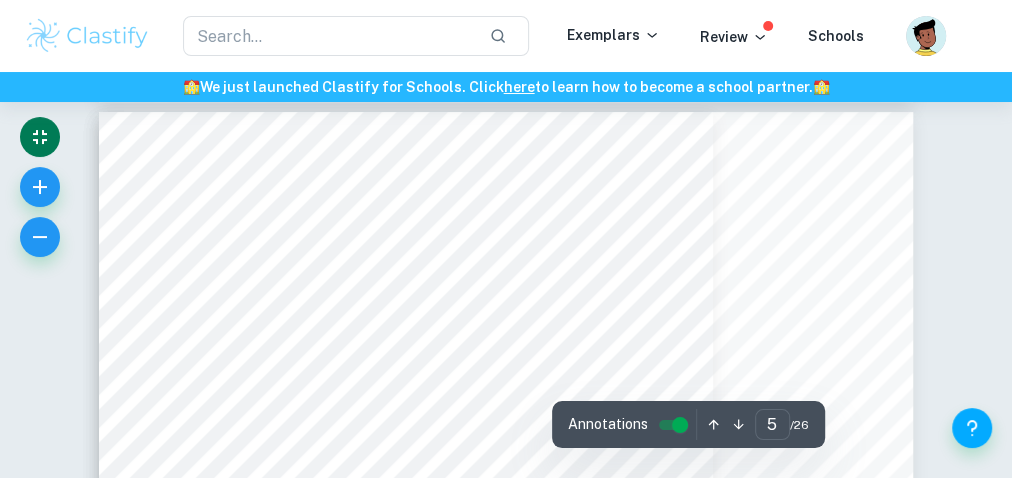 scroll, scrollTop: 4480, scrollLeft: 0, axis: vertical 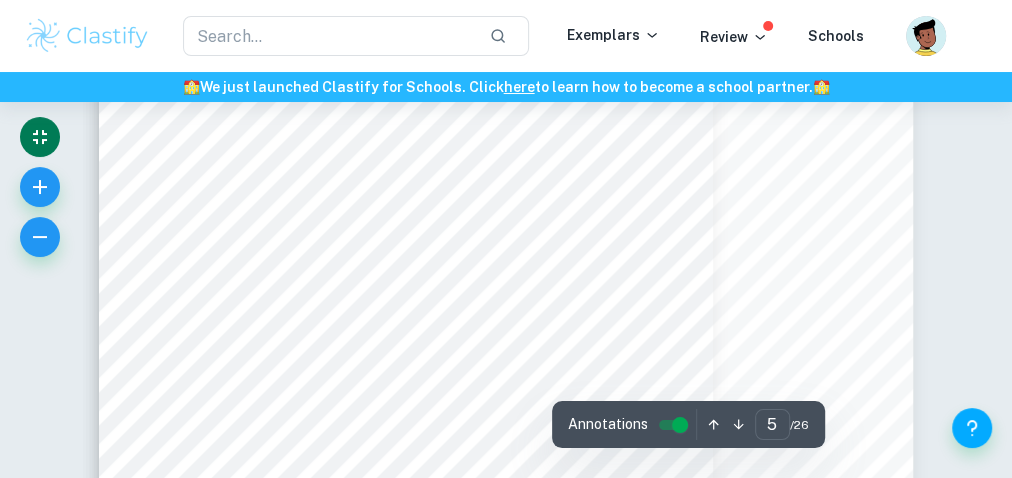 click on "Correct Criterion A :   The student selects a real business issue or problem that relates to any part of syllabus Comment:  The student effectively addressed a business issue by analyzing H&M’s shift to sustainable fashion and its financial feasibility. The IA explored the implications of greenwashing allegations on H&M's reputation and financial performance, presenting a problem in the fashion industry. By examining revenue trends, sales forecasts, and conducting a SWOT analysis, the student connected the findings to the core concepts of the Business and Management syllabus. The research question was linked to the sustainability challenges faced by a multinational company. Incorrect Criterion A :   The research question either tackles the company’s past issues (backward-looking) or its future (forward-looking) Comment: Correct Criterion A :   The student bases the work around a single business Comment: Correct Criterion A :   Comment: Correct Criterion A :   Comment: Incorrect Criterion A :   Comment: :" at bounding box center [506, 9507] 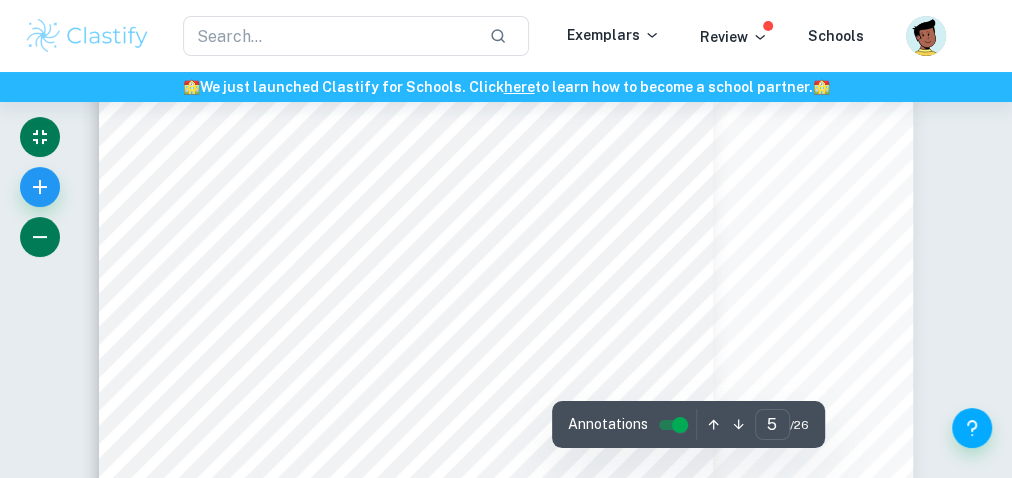 click 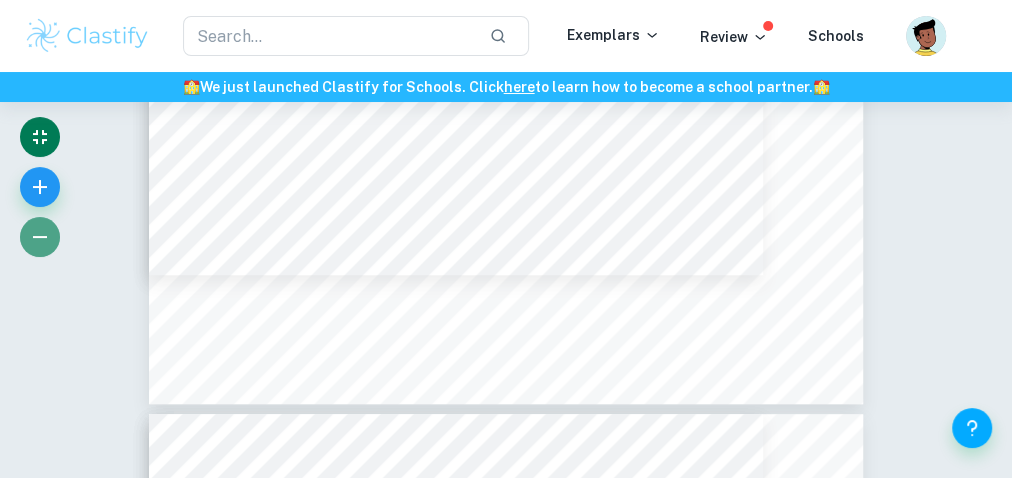 click 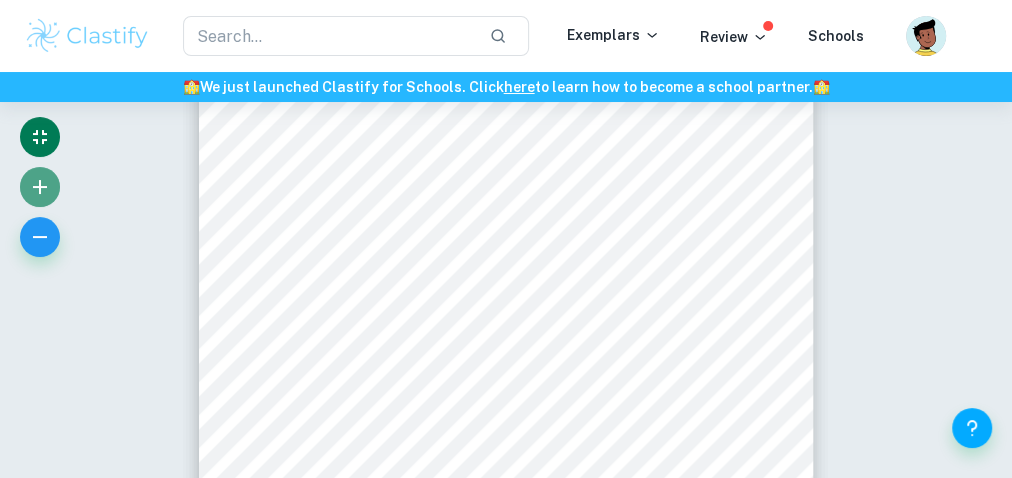 click 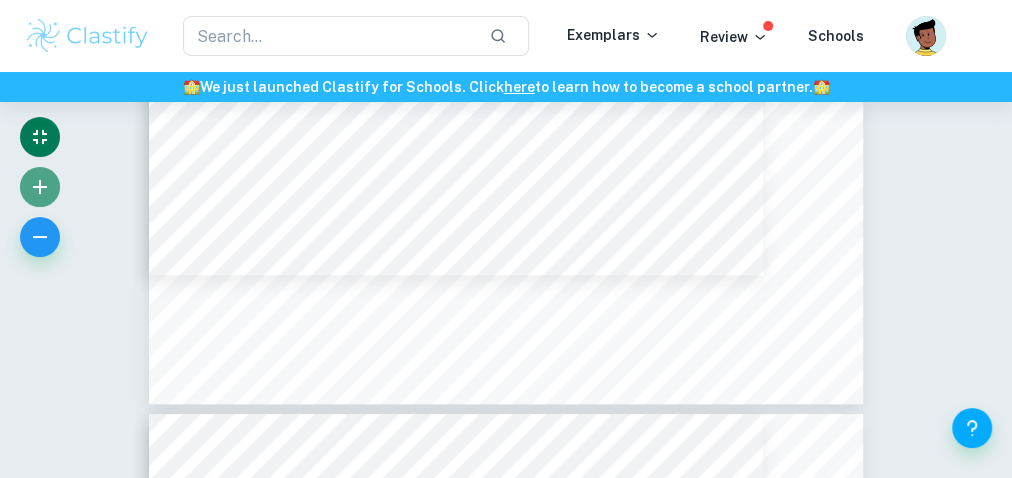 click 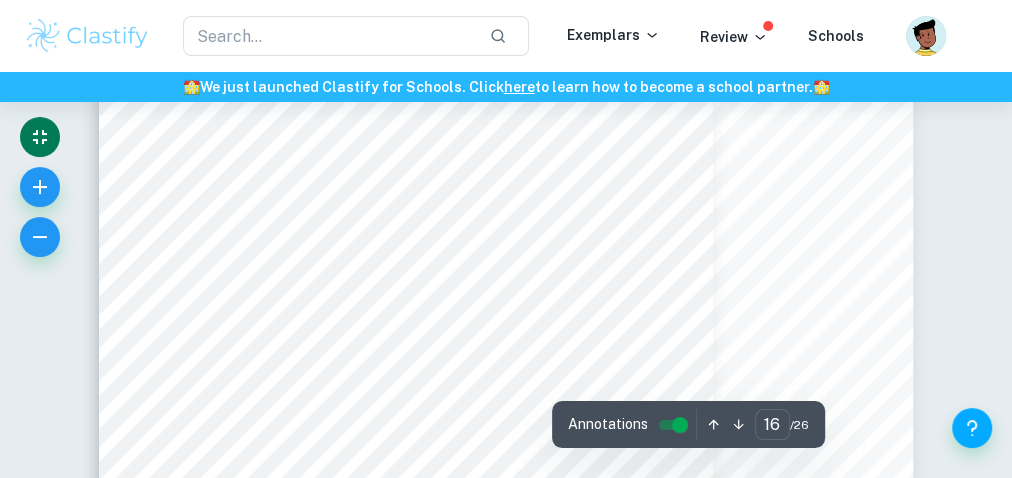 scroll, scrollTop: 16560, scrollLeft: 0, axis: vertical 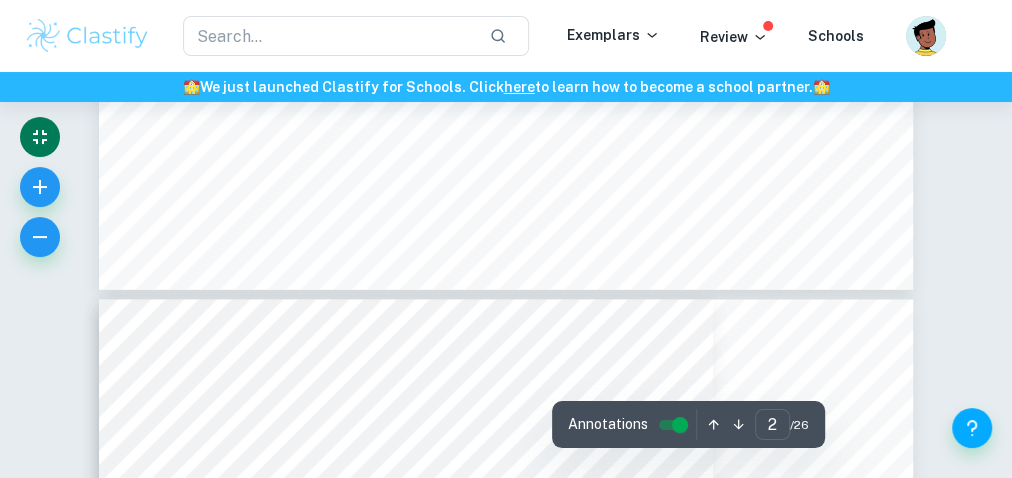 type on "3" 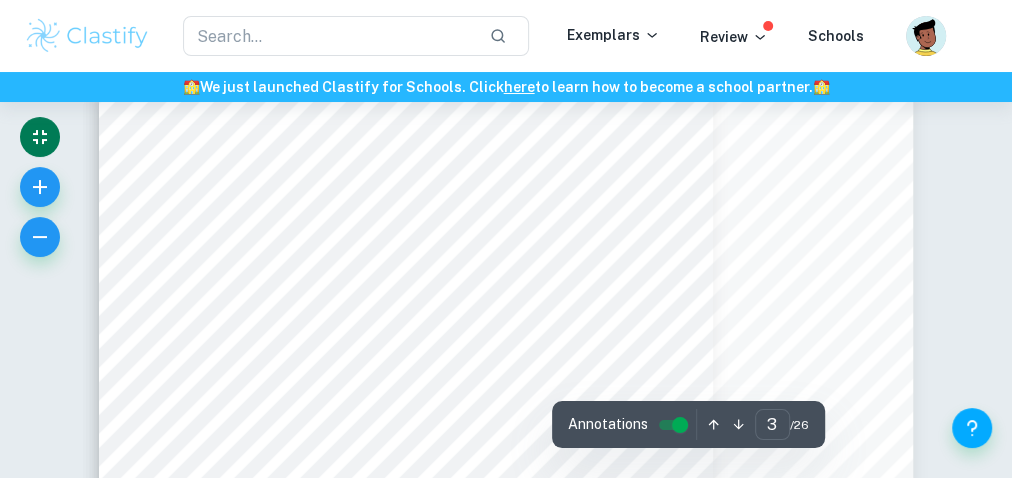 scroll, scrollTop: 2320, scrollLeft: 0, axis: vertical 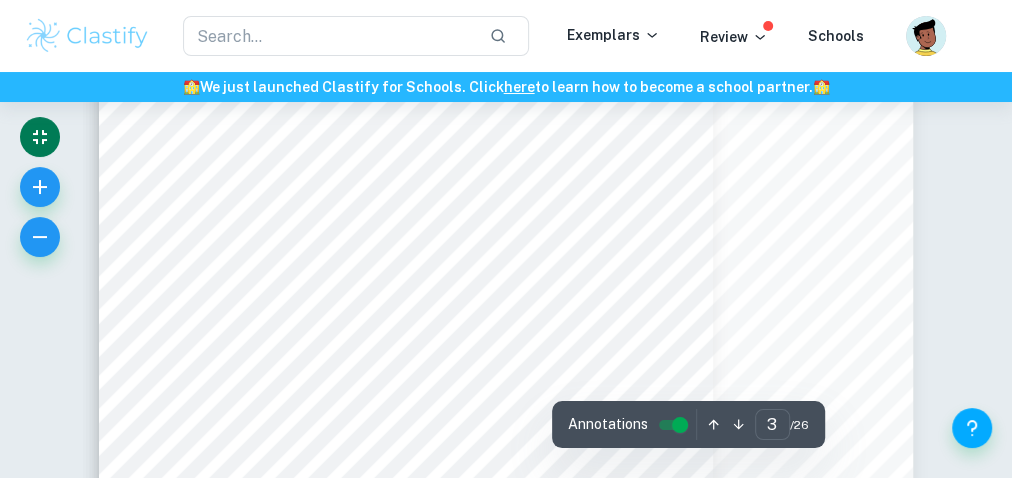 type 